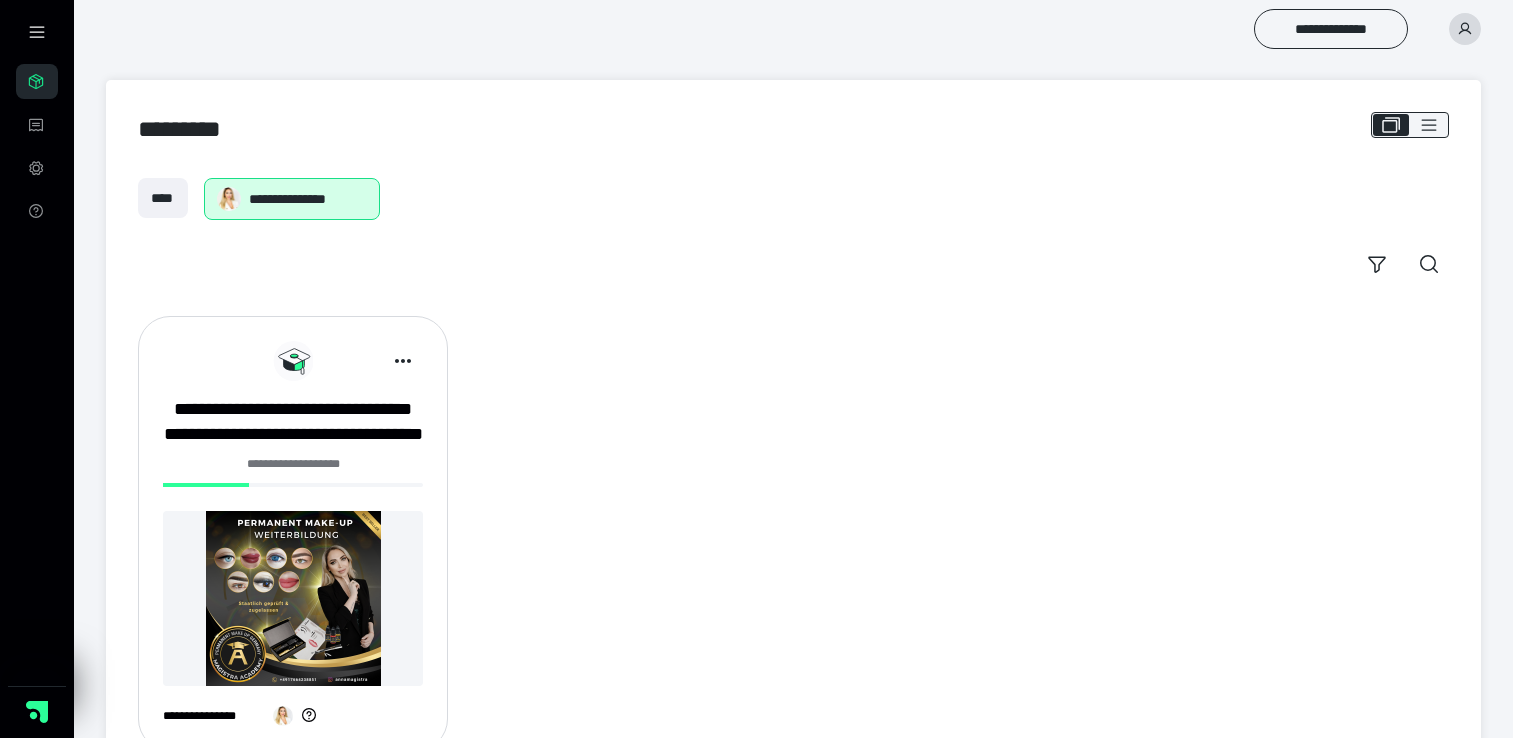 scroll, scrollTop: 0, scrollLeft: 0, axis: both 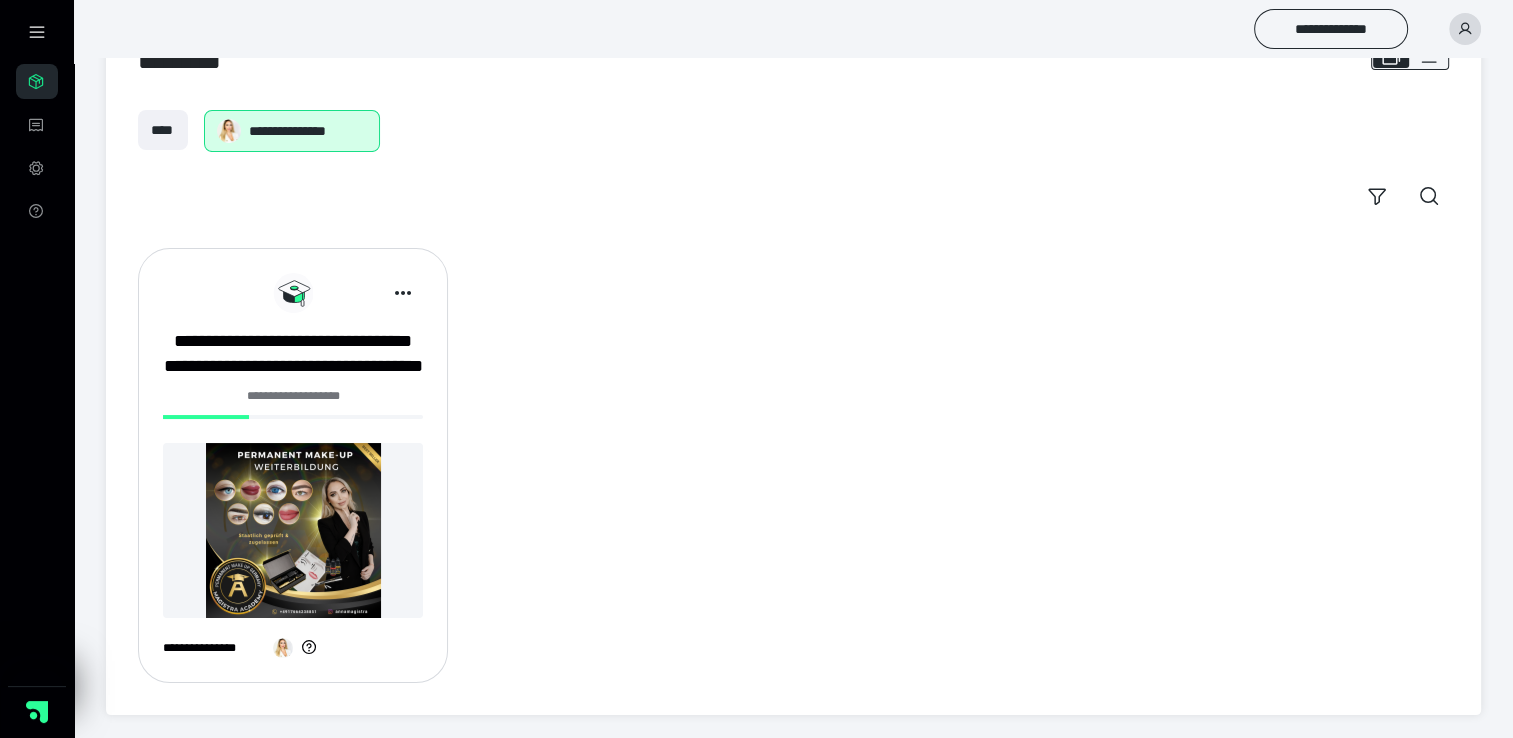 click at bounding box center [293, 530] 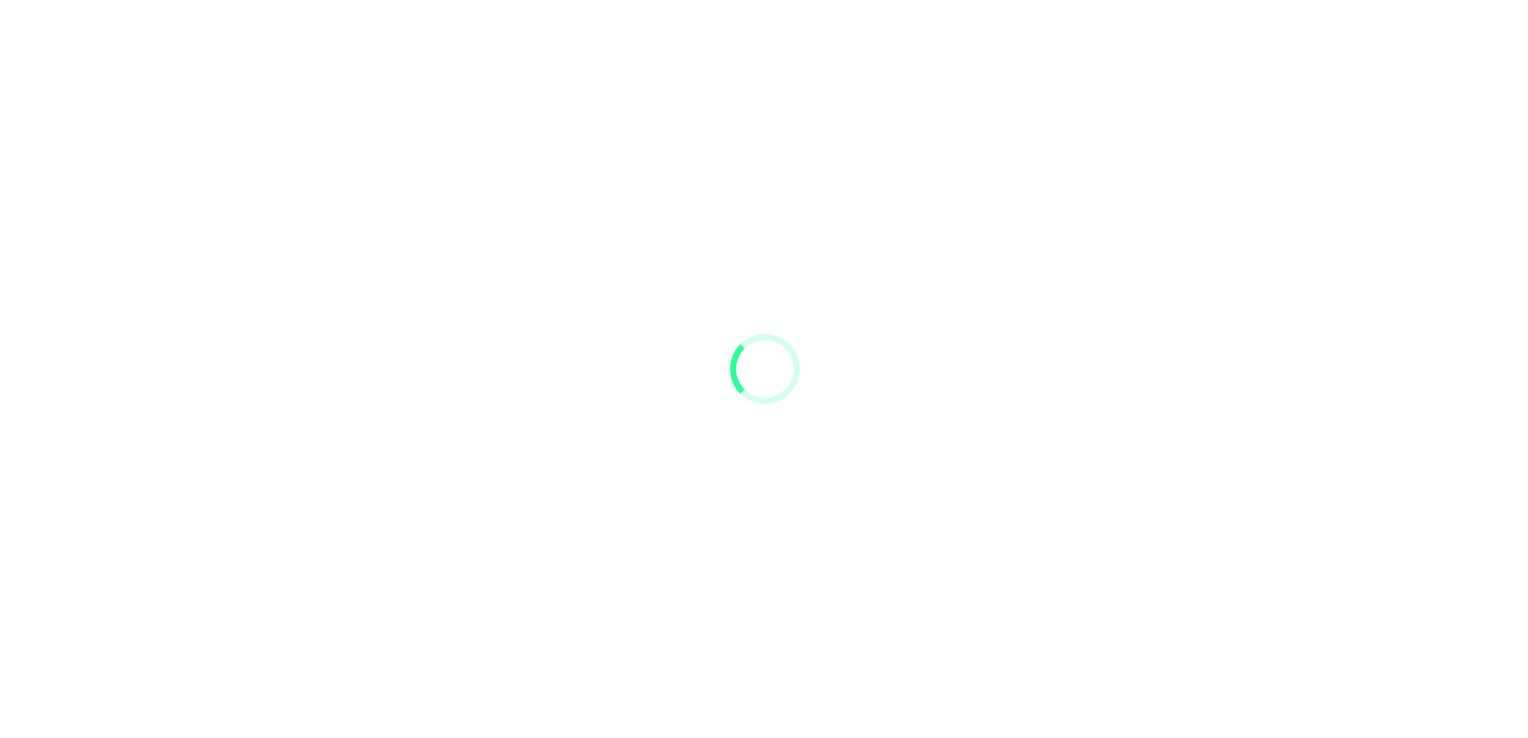 scroll, scrollTop: 0, scrollLeft: 0, axis: both 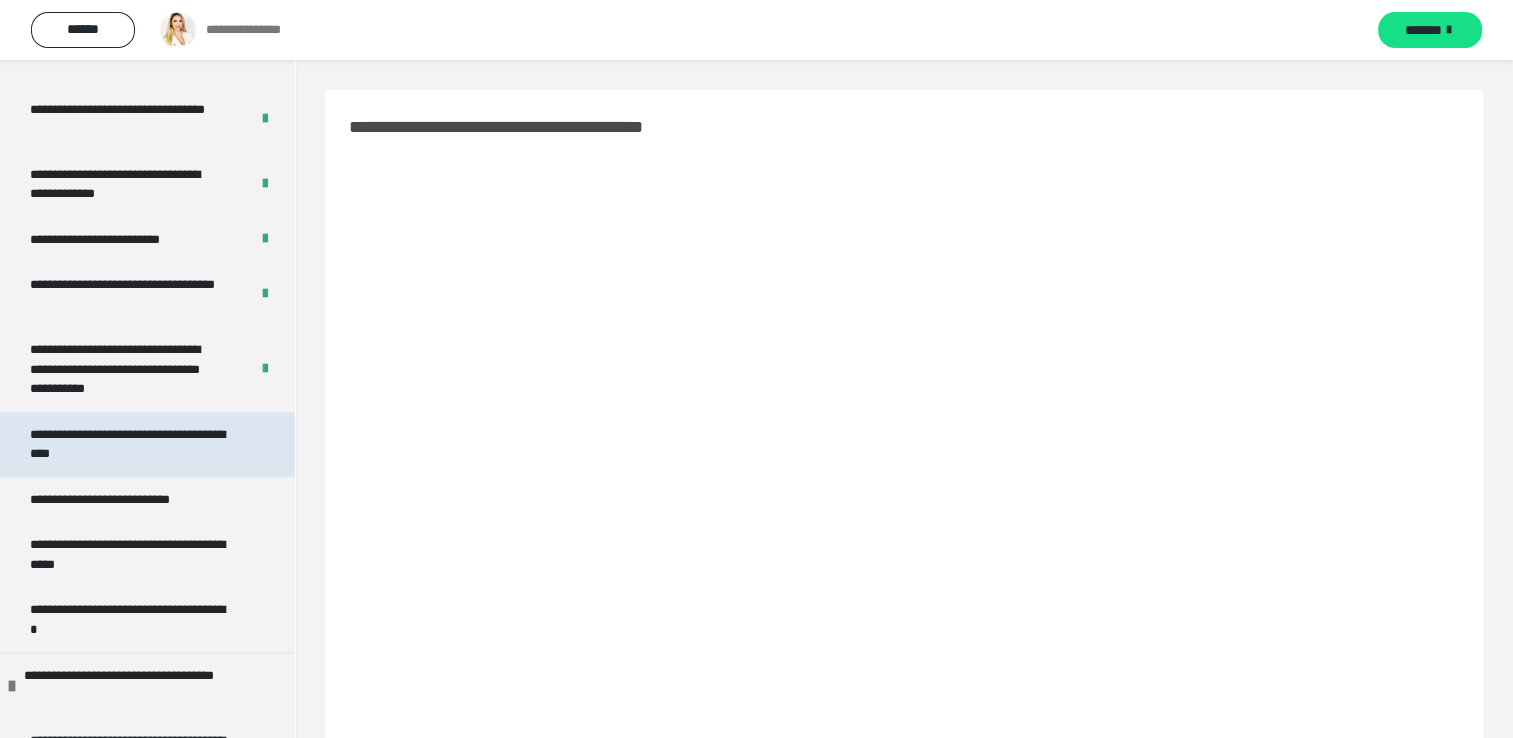 click on "**********" at bounding box center [132, 444] 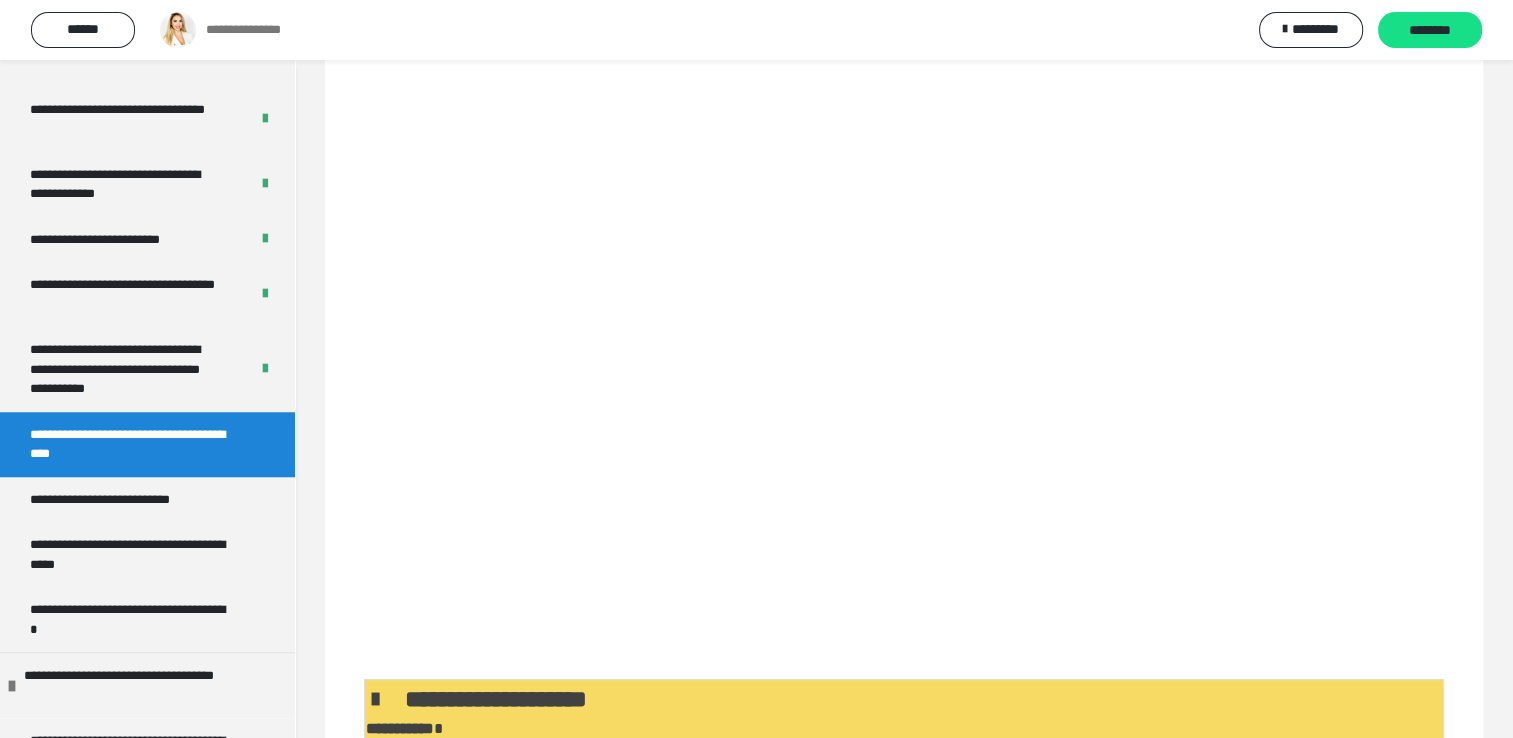 scroll, scrollTop: 1099, scrollLeft: 0, axis: vertical 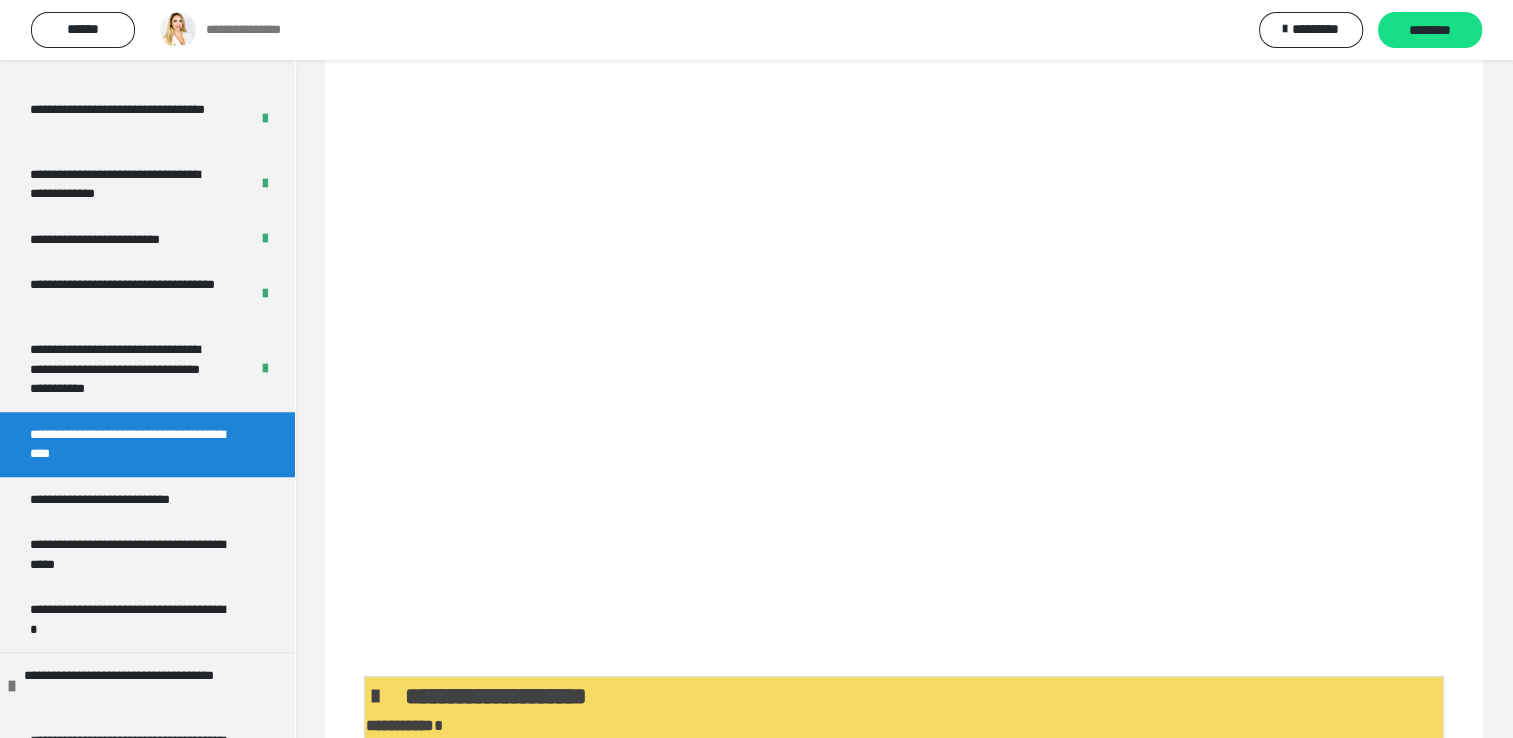 click on "**********" at bounding box center [904, 793] 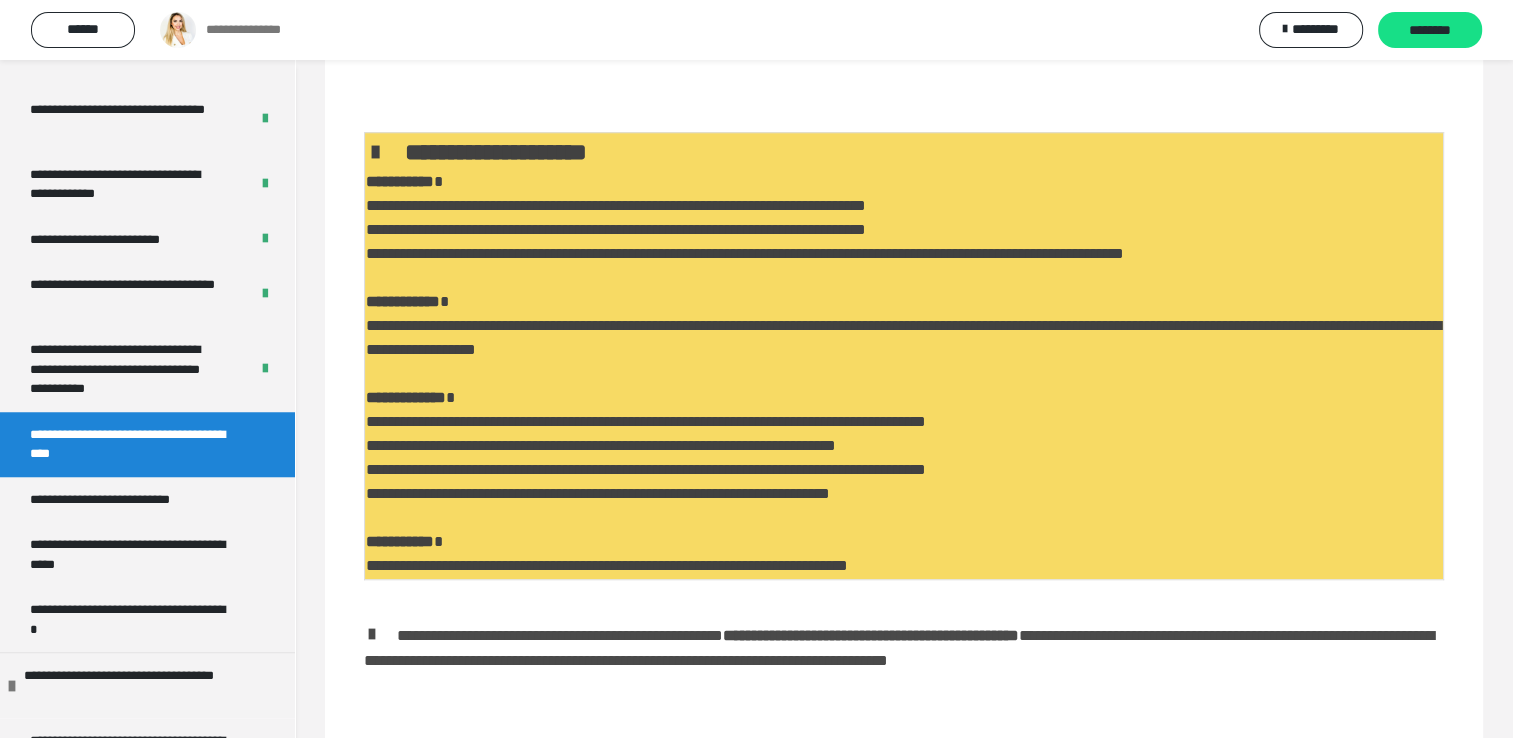 scroll, scrollTop: 1643, scrollLeft: 0, axis: vertical 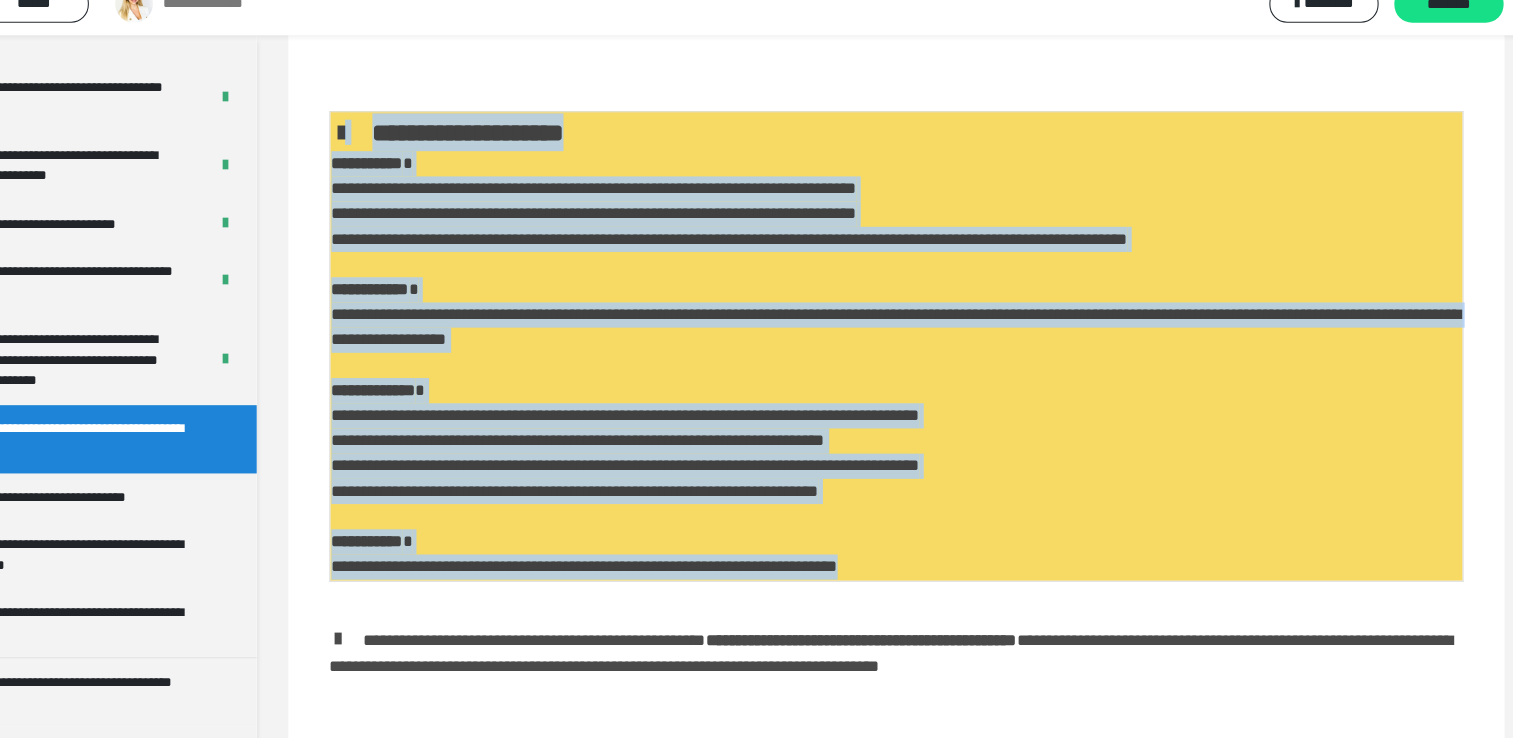 drag, startPoint x: 1016, startPoint y: 568, endPoint x: 371, endPoint y: 144, distance: 771.8815 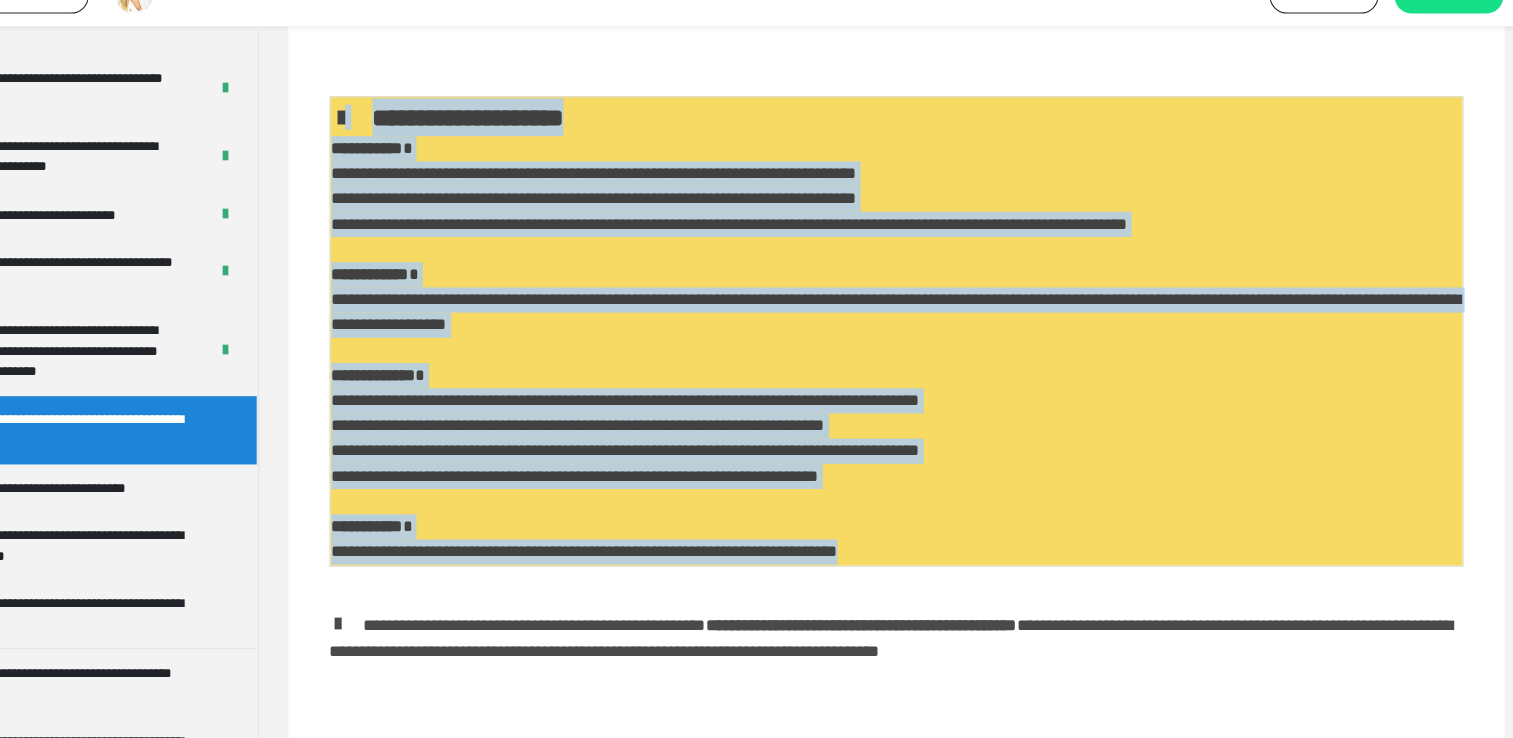 scroll, scrollTop: 1657, scrollLeft: 0, axis: vertical 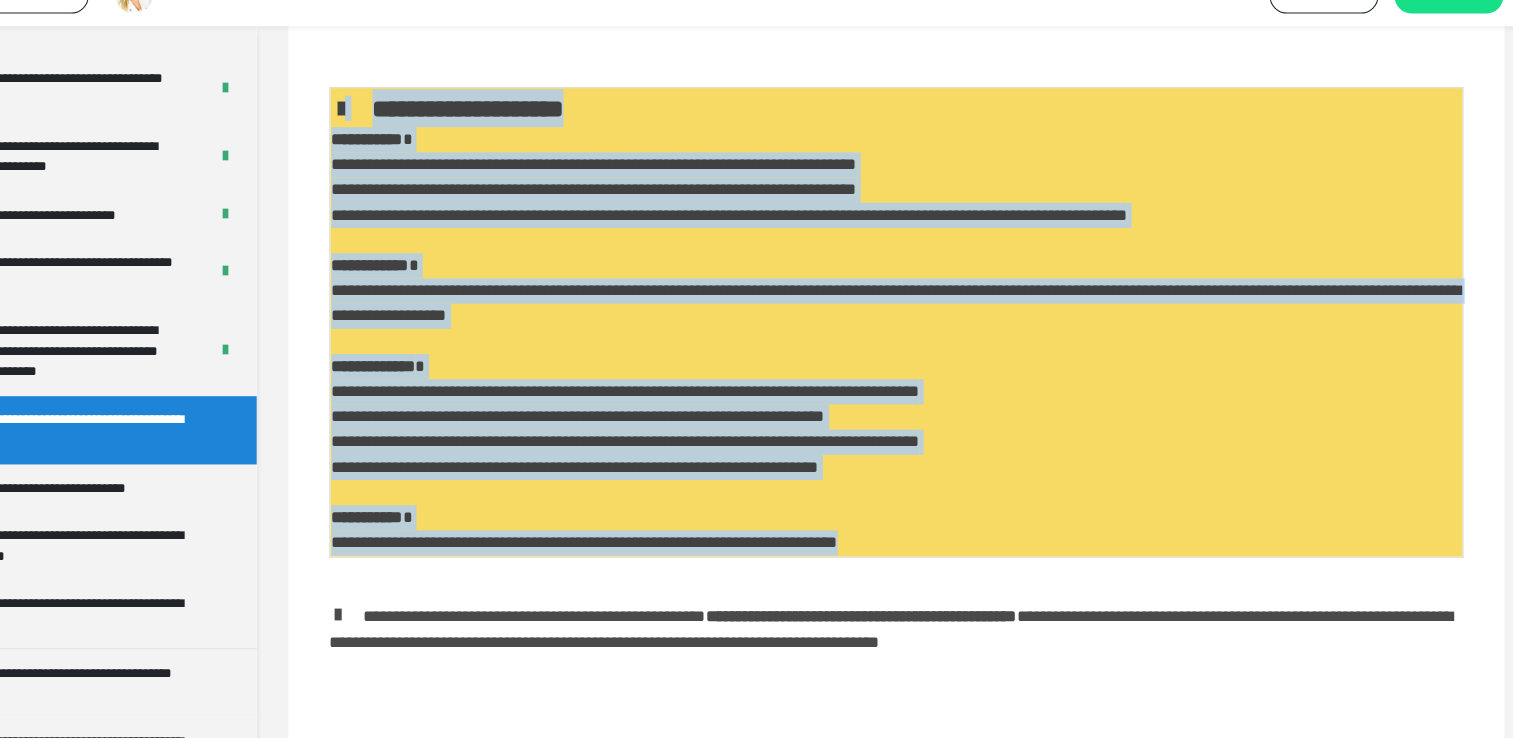 click on "**********" at bounding box center (904, 341) 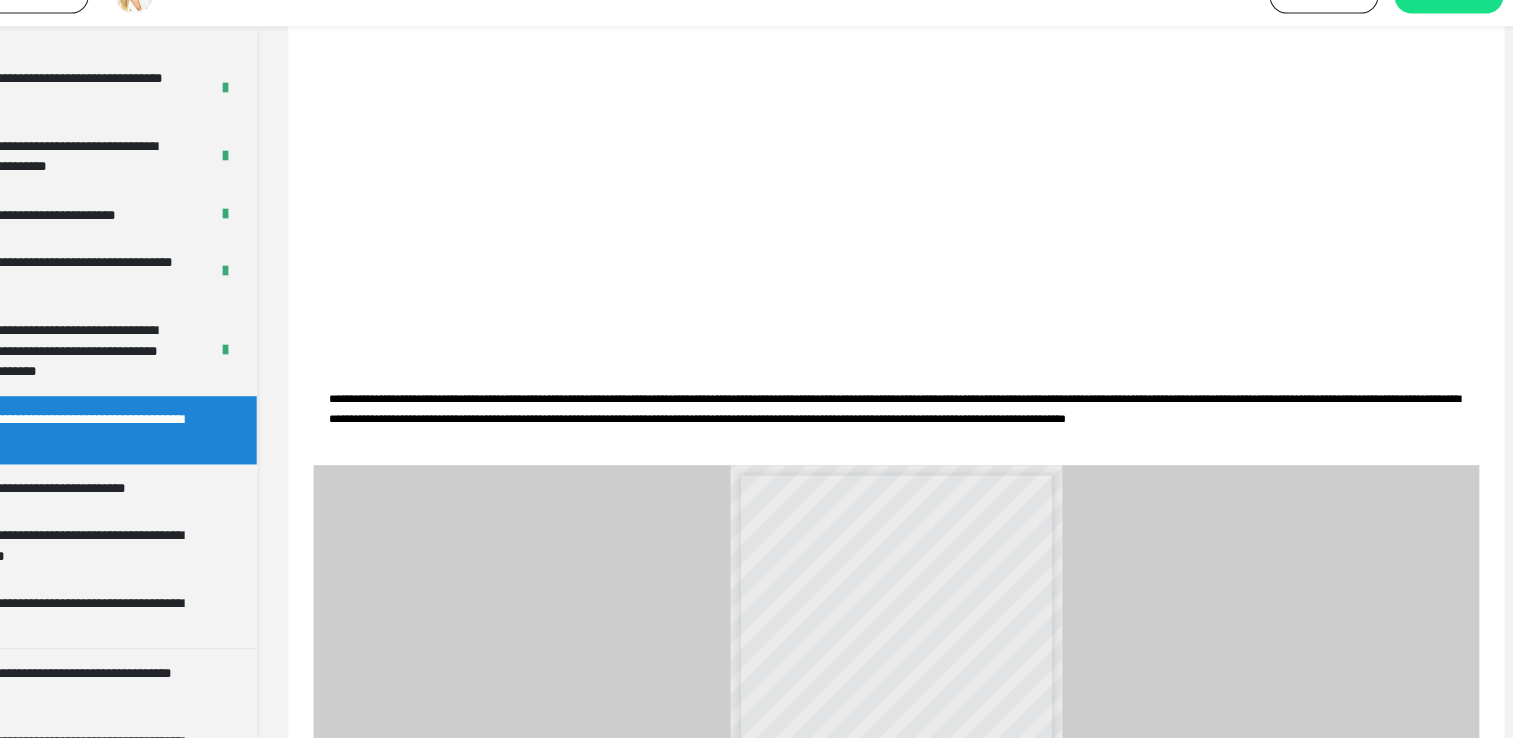 scroll, scrollTop: 2608, scrollLeft: 0, axis: vertical 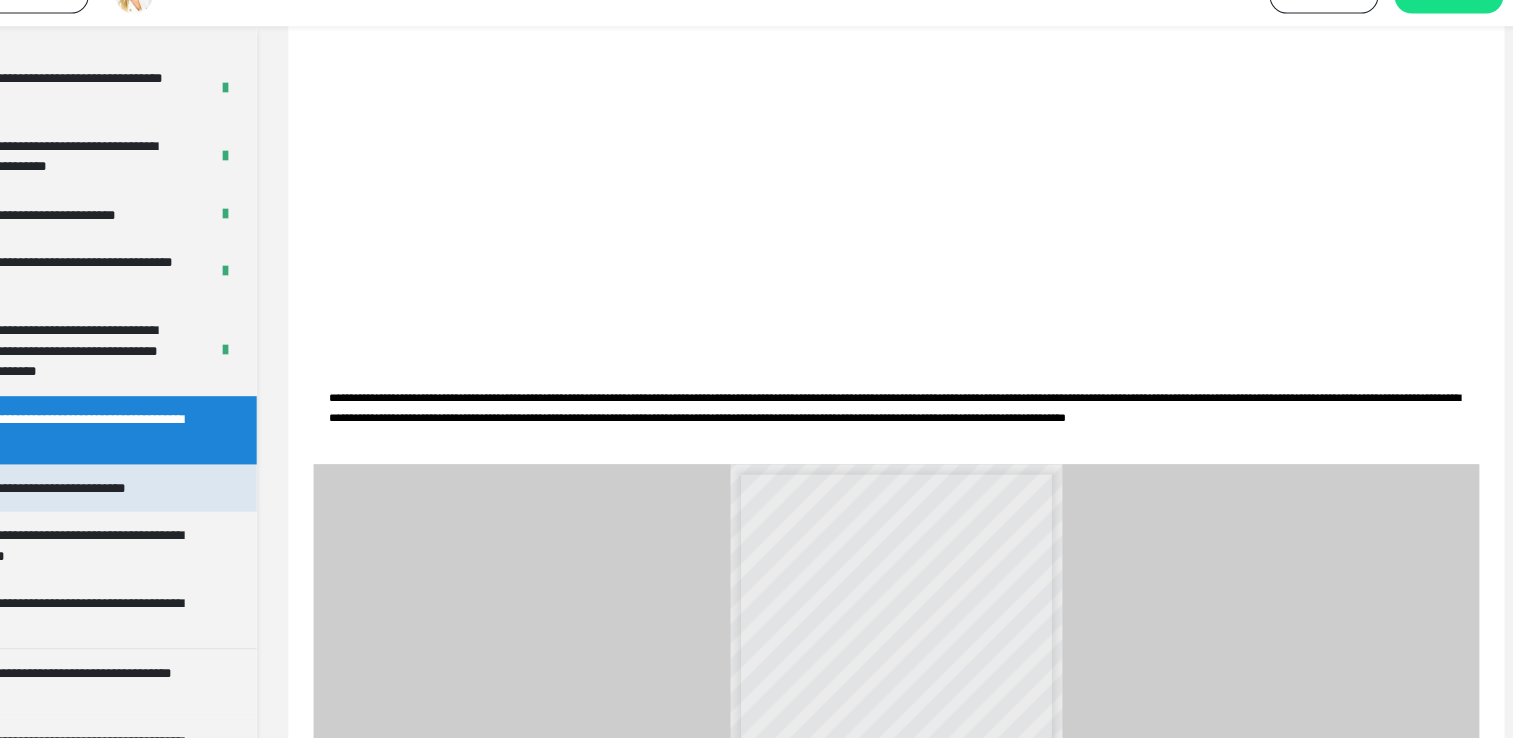 click on "**********" at bounding box center (117, 500) 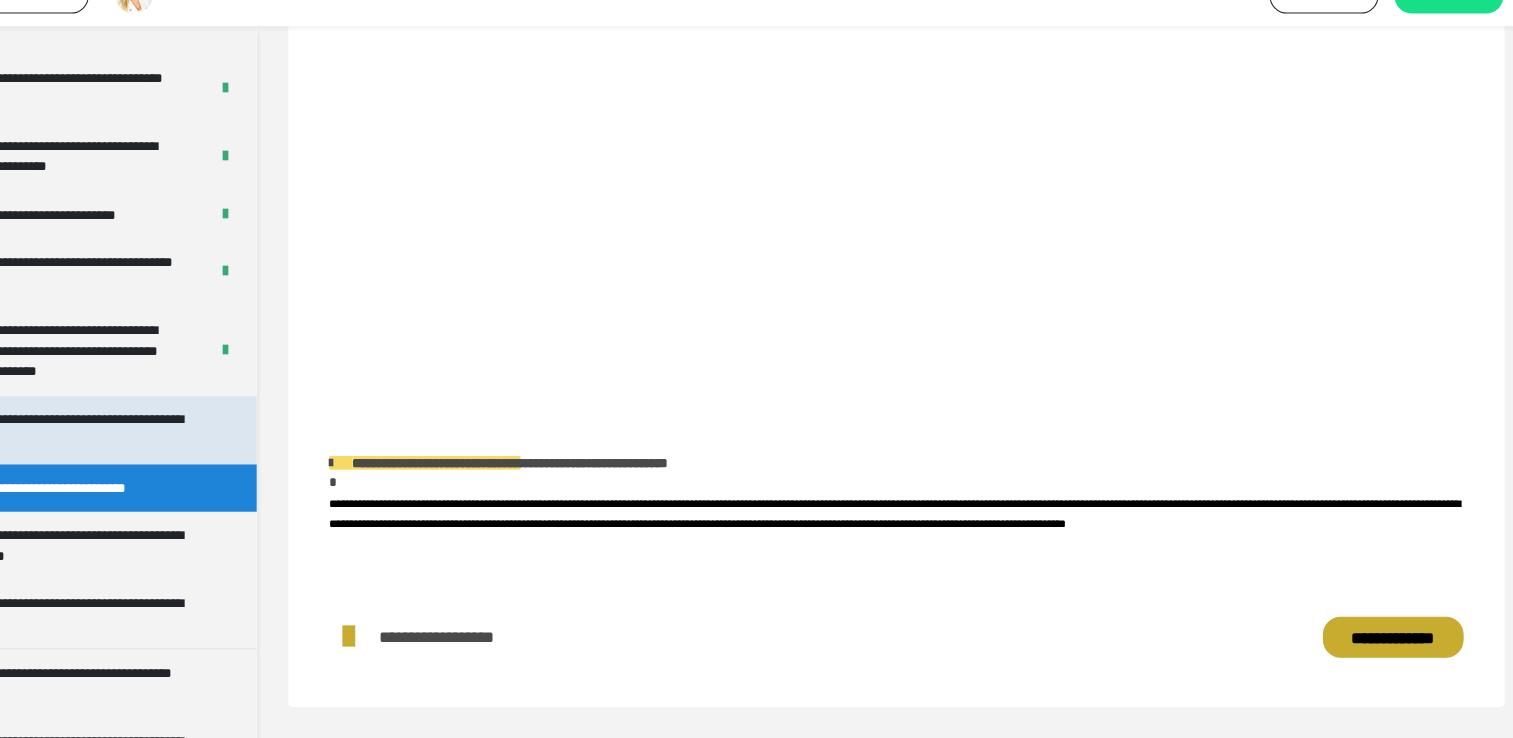 click on "**********" at bounding box center [132, 444] 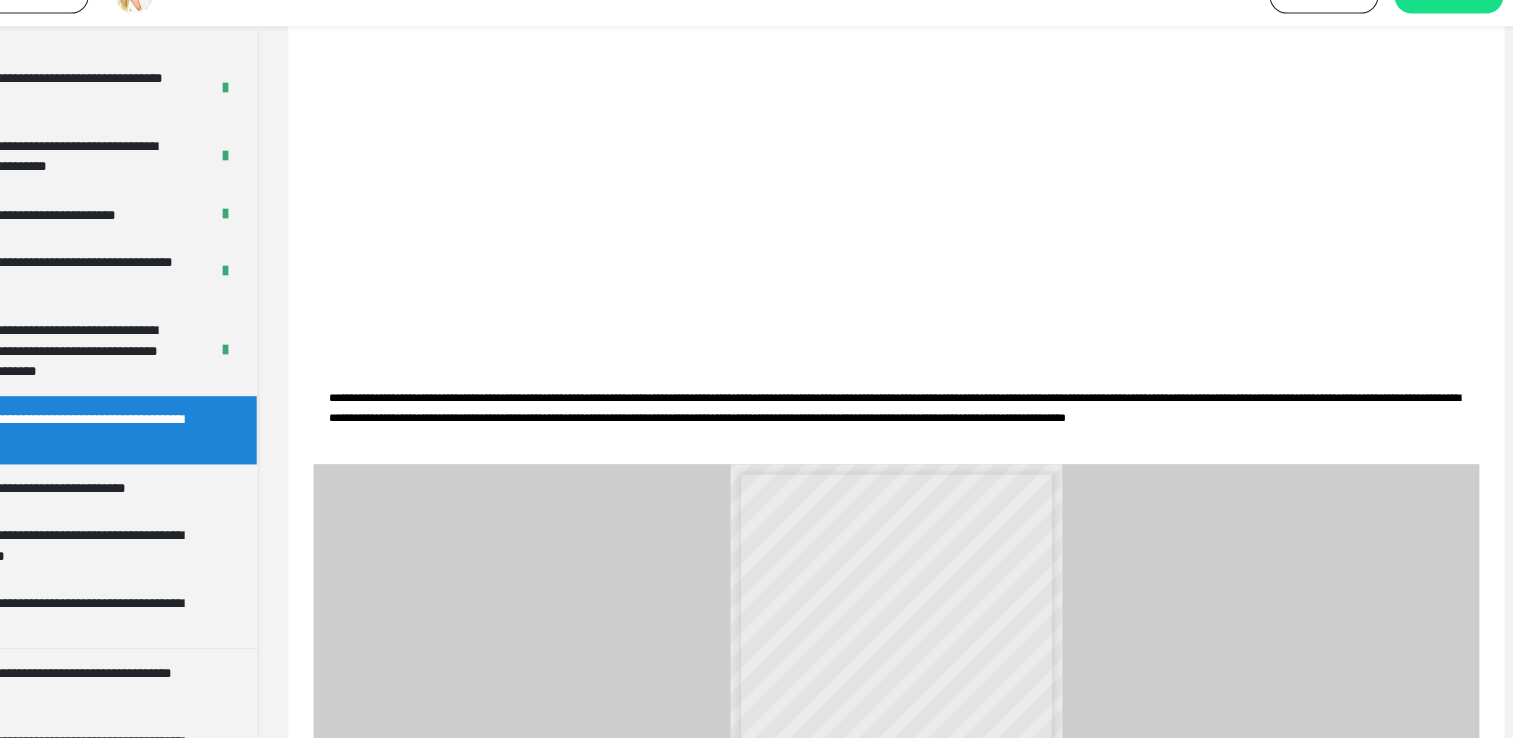 scroll, scrollTop: 2304, scrollLeft: 0, axis: vertical 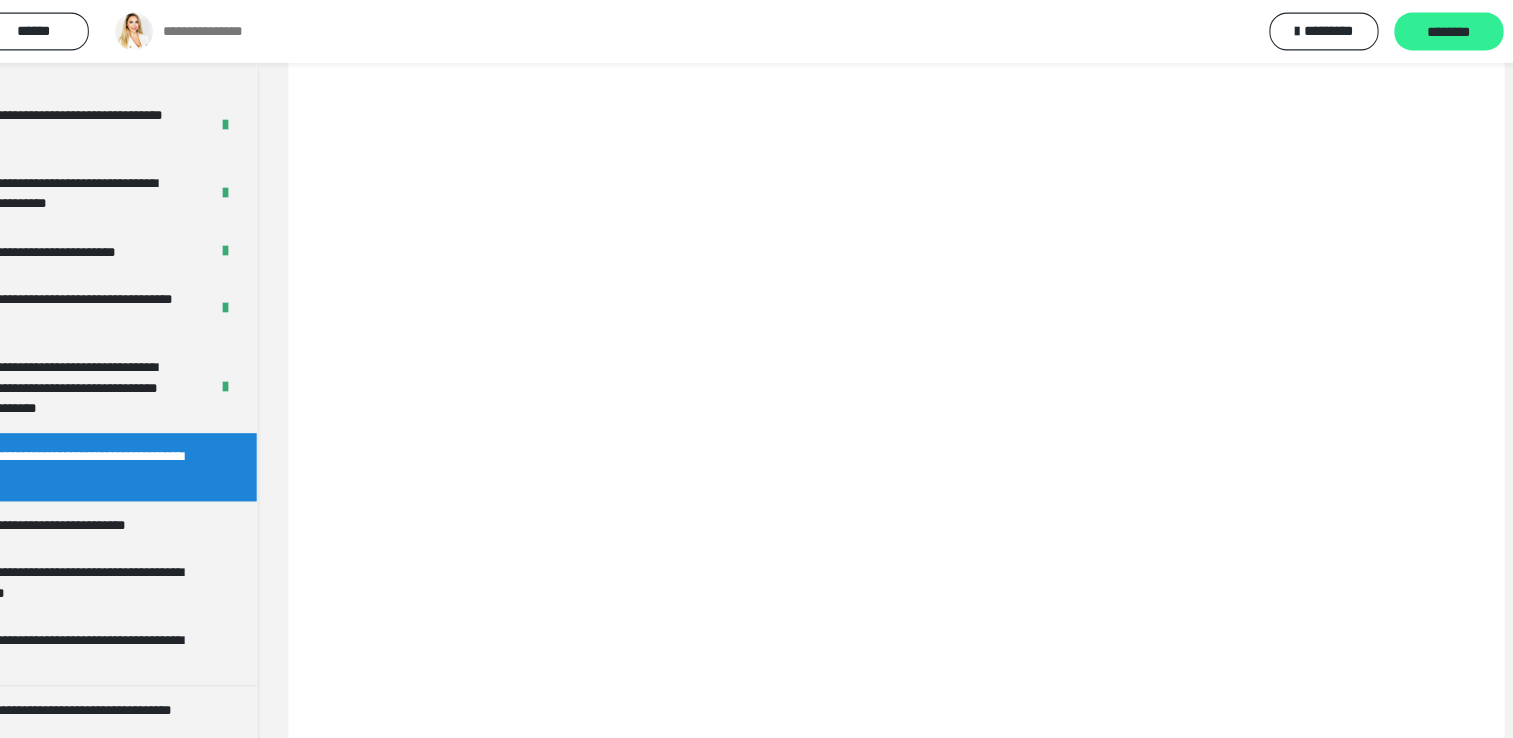 click on "********" at bounding box center [1430, 31] 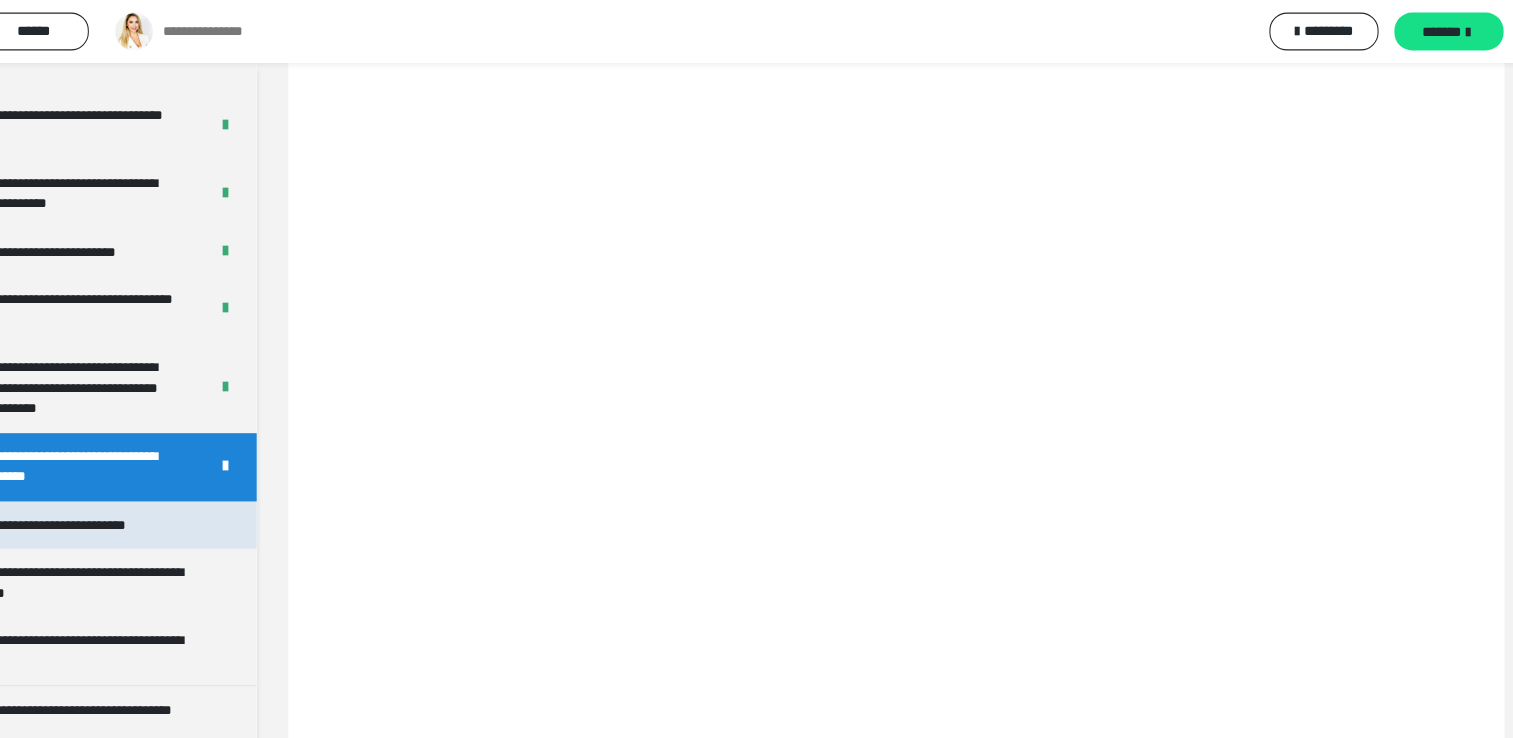 click on "**********" at bounding box center (117, 500) 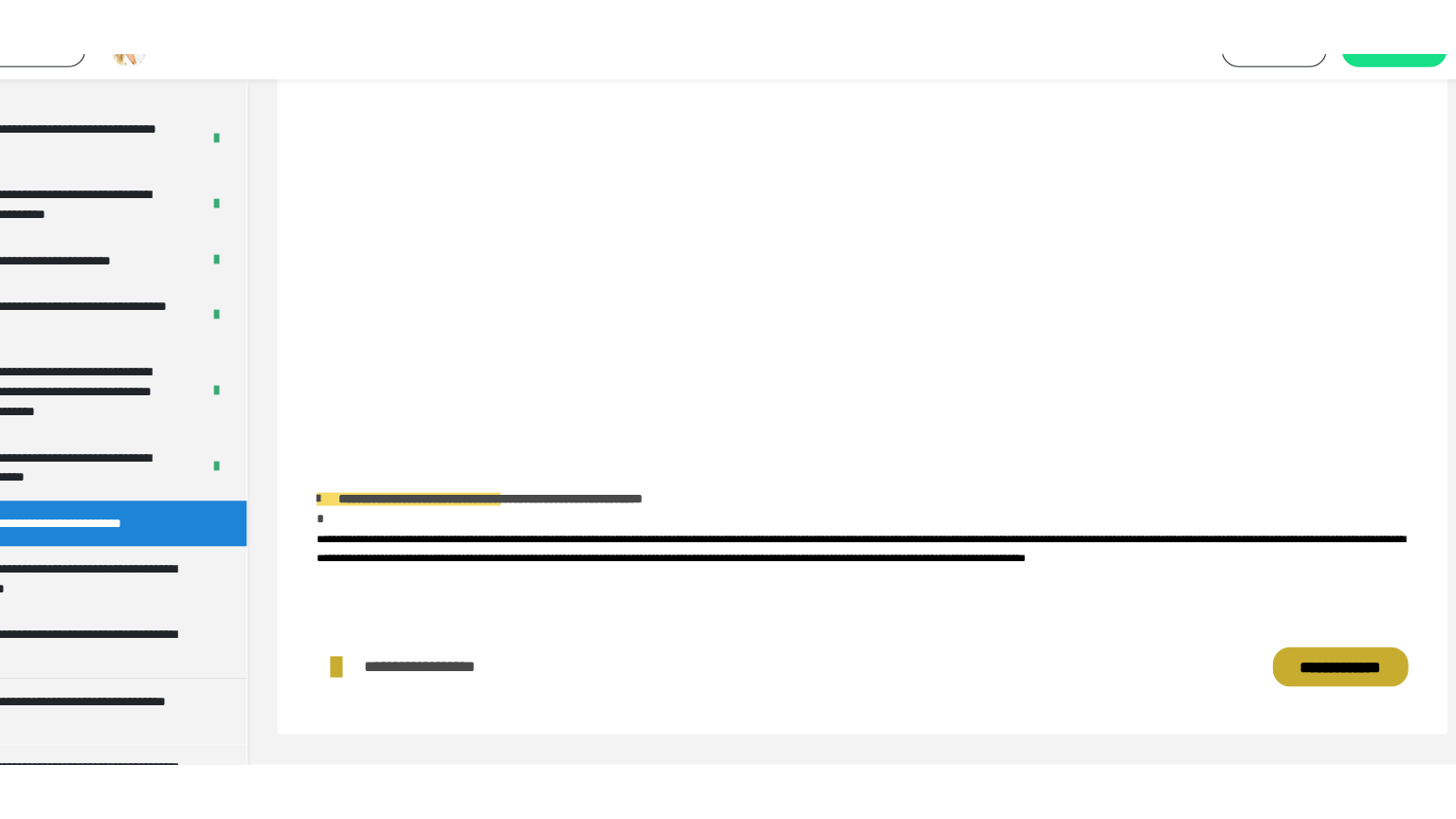 scroll, scrollTop: 259, scrollLeft: 0, axis: vertical 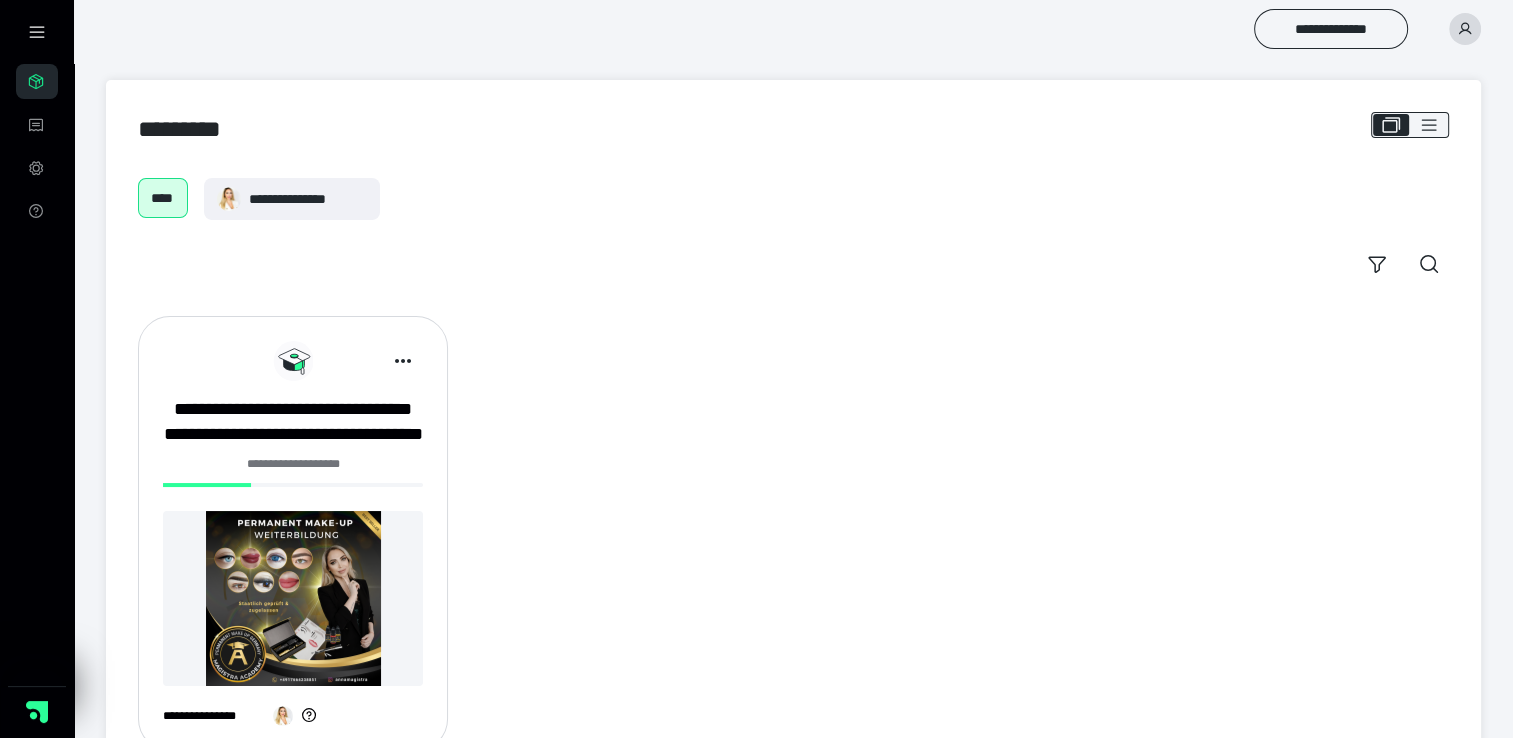 click at bounding box center [293, 598] 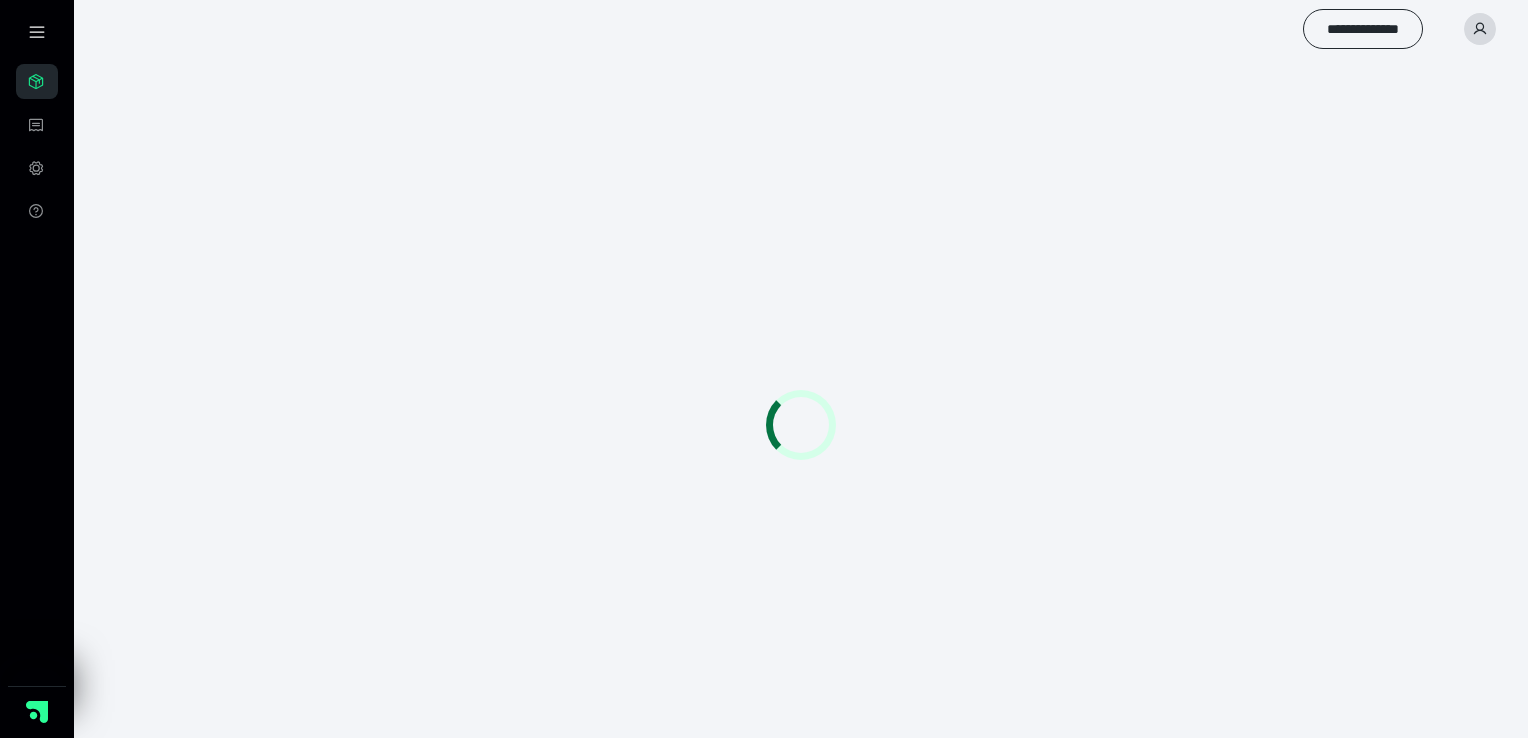 scroll, scrollTop: 0, scrollLeft: 0, axis: both 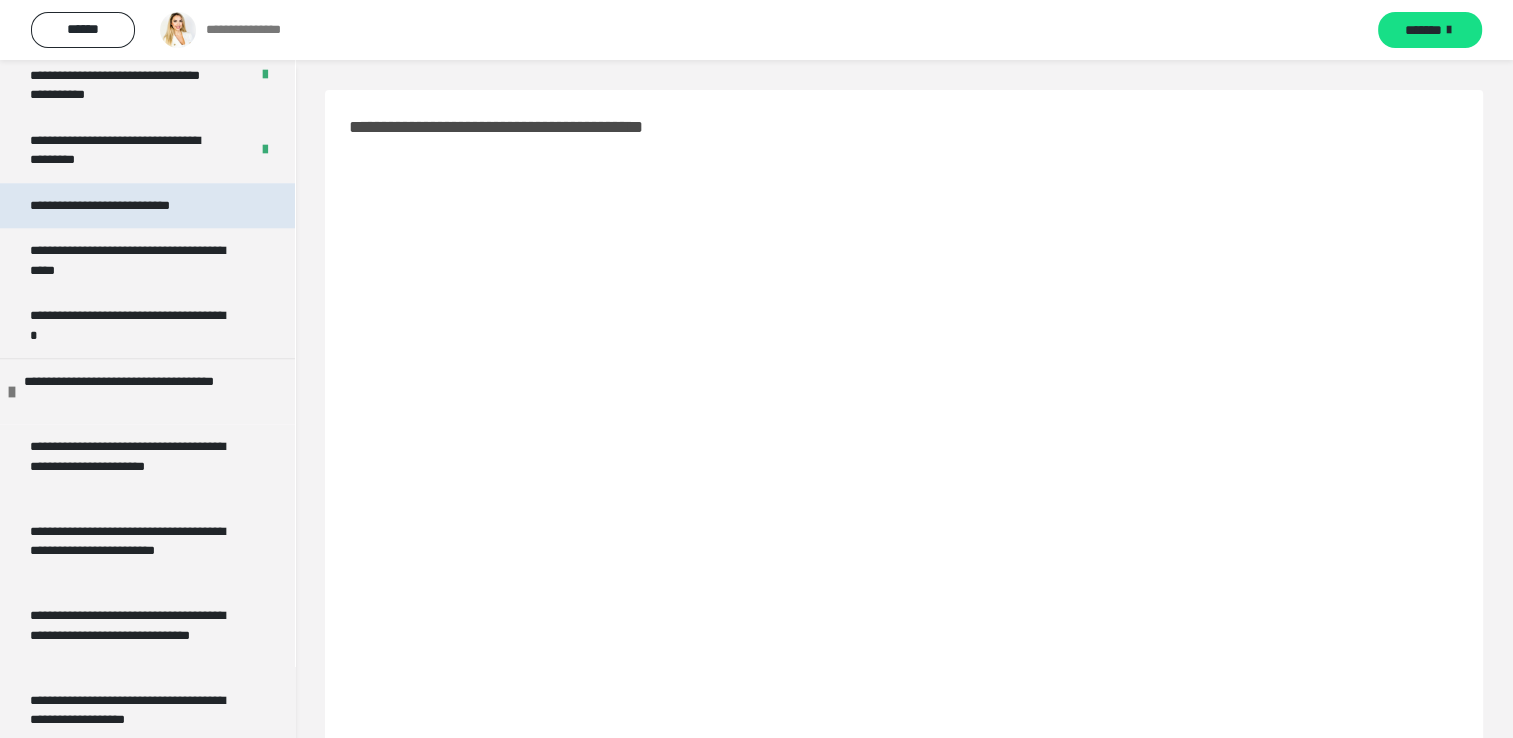 click on "**********" at bounding box center (117, 206) 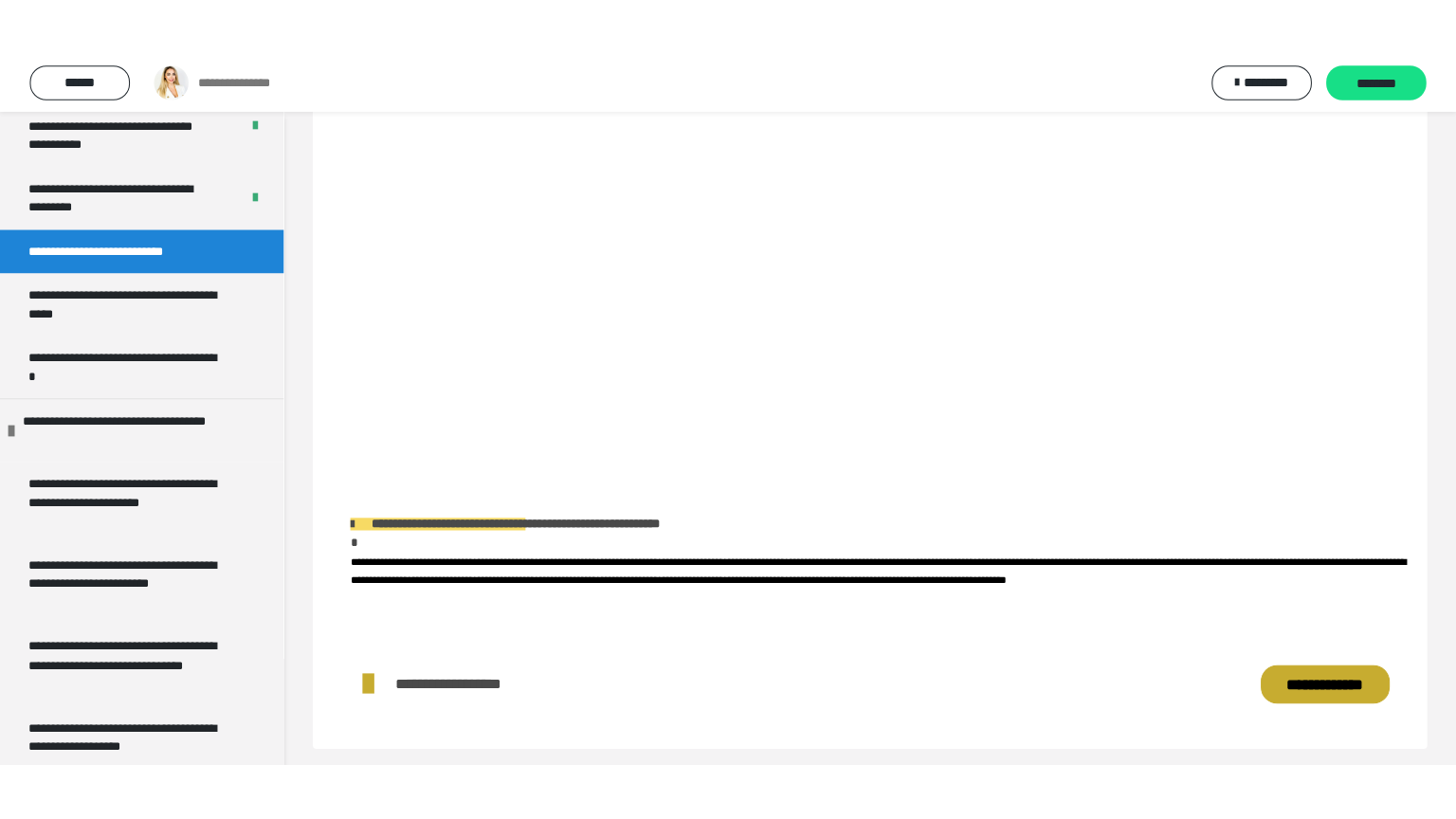 scroll, scrollTop: 259, scrollLeft: 0, axis: vertical 